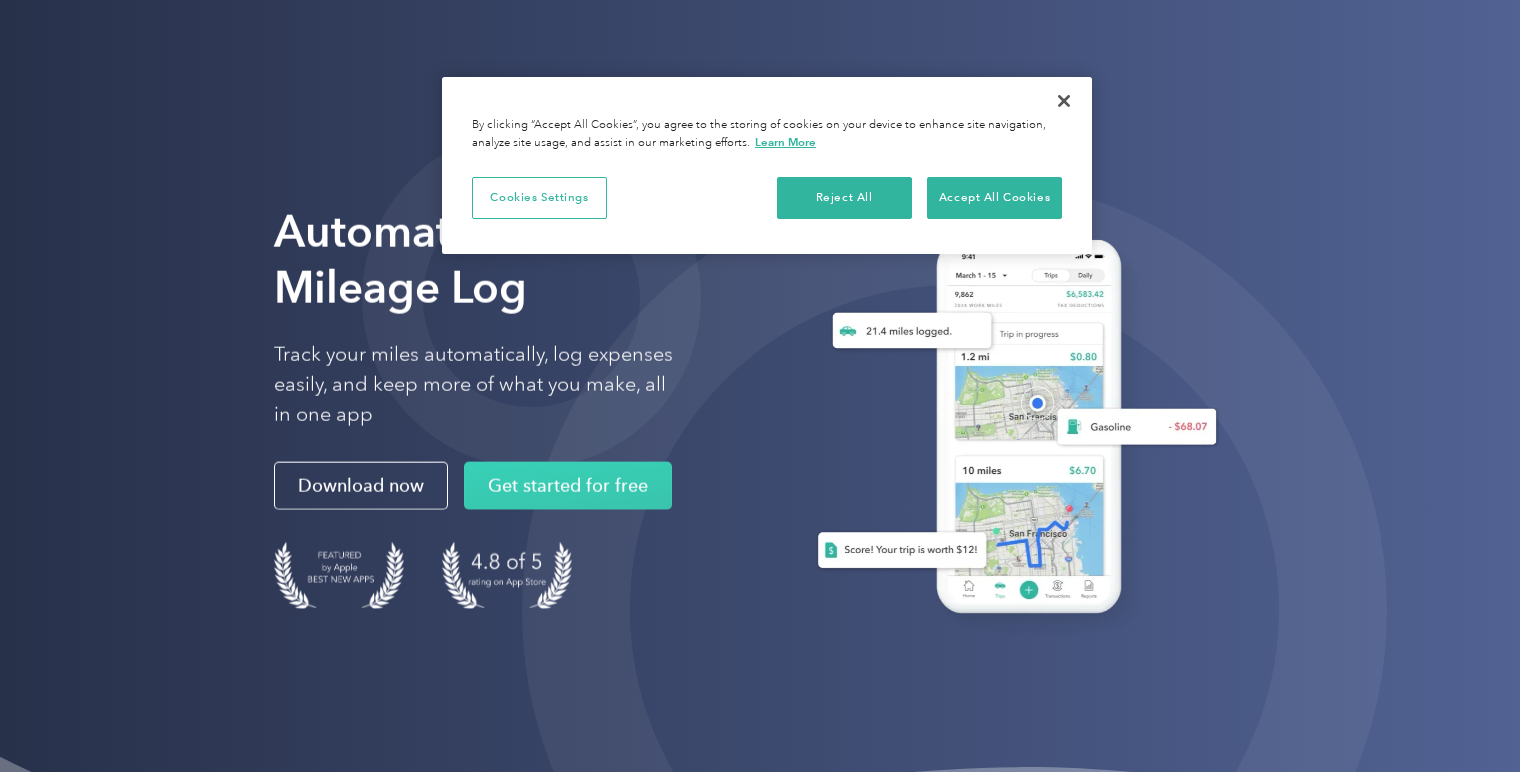scroll, scrollTop: 0, scrollLeft: 0, axis: both 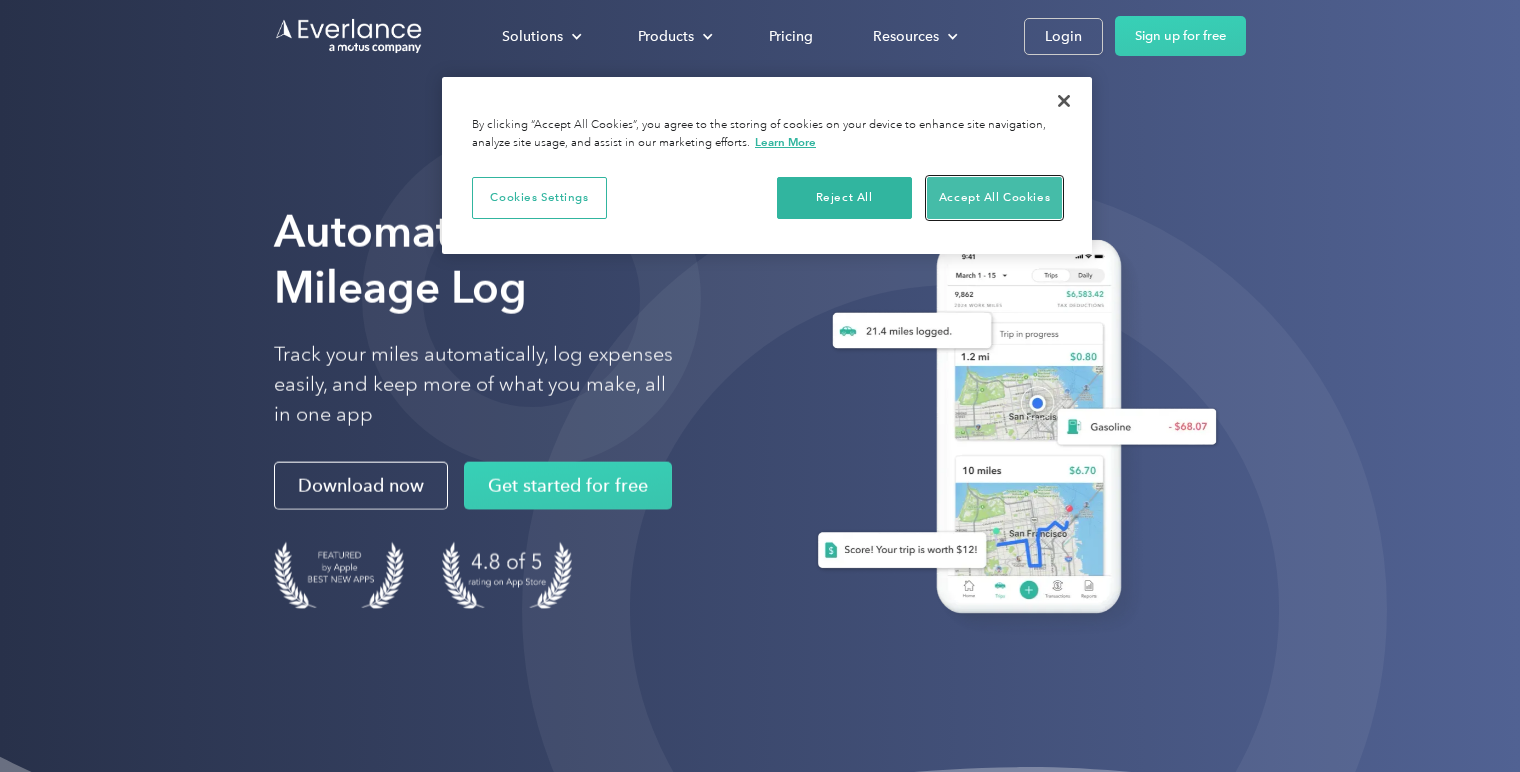 click on "Accept All Cookies" at bounding box center (994, 198) 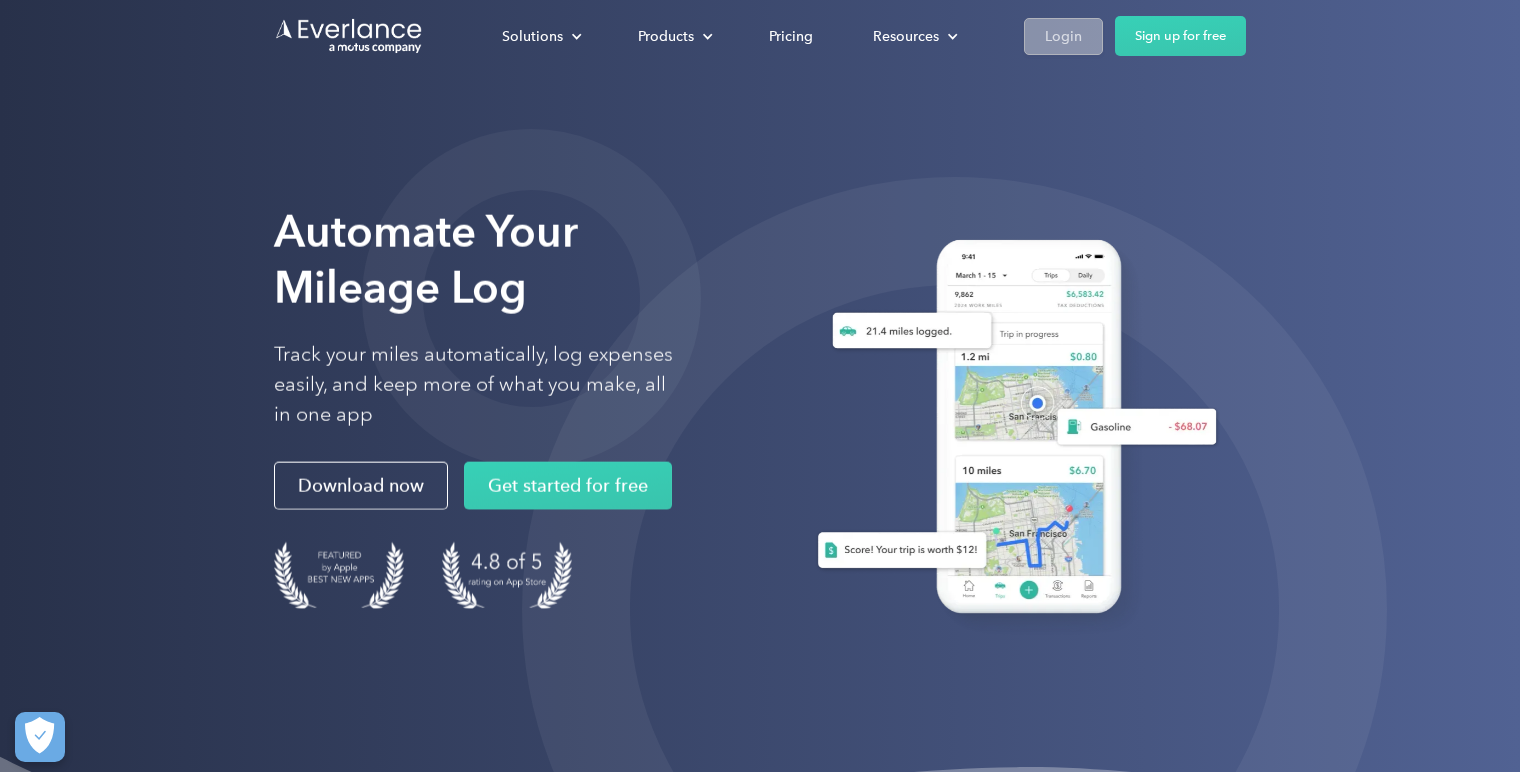 click on "Login" at bounding box center [1063, 36] 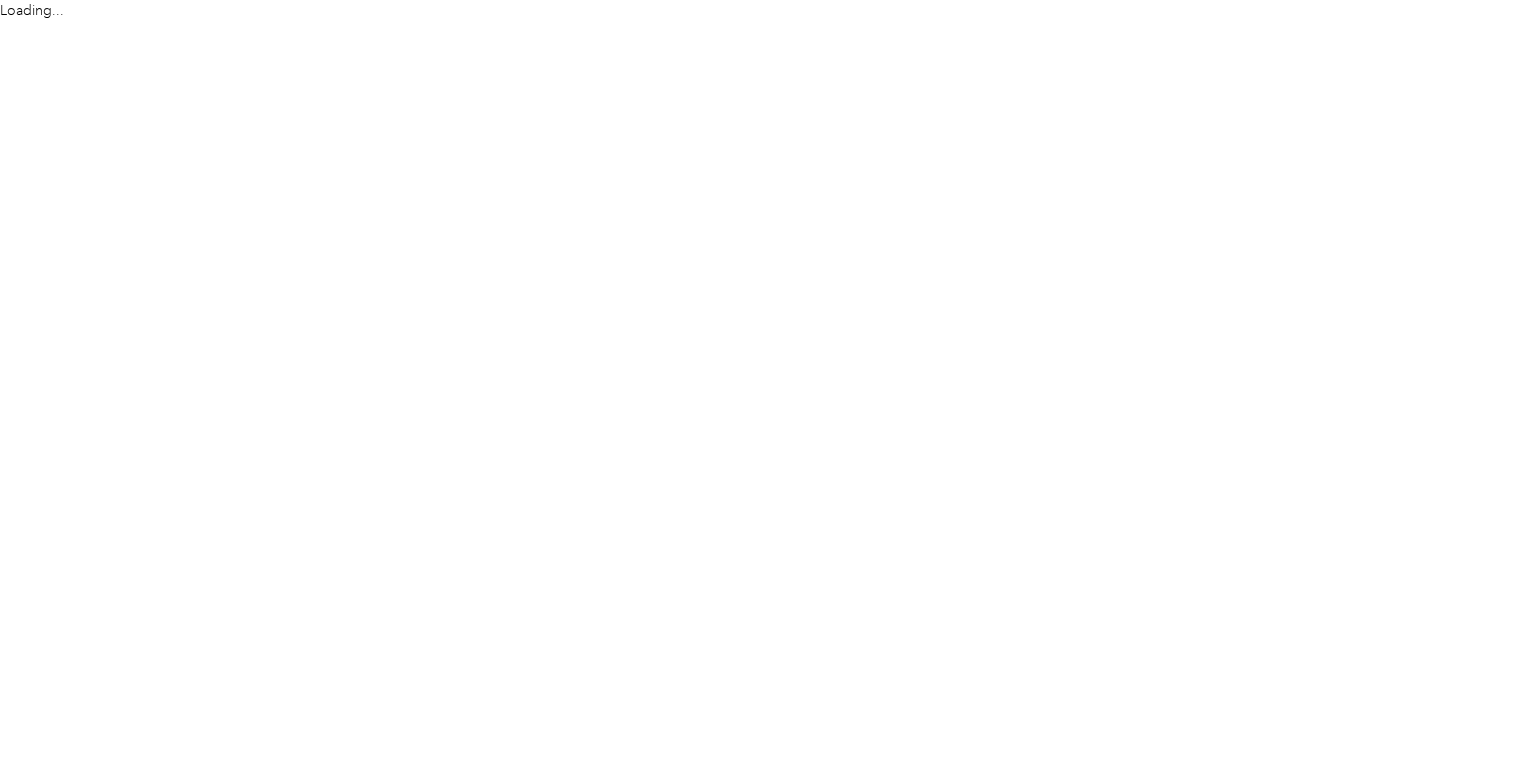 scroll, scrollTop: 0, scrollLeft: 0, axis: both 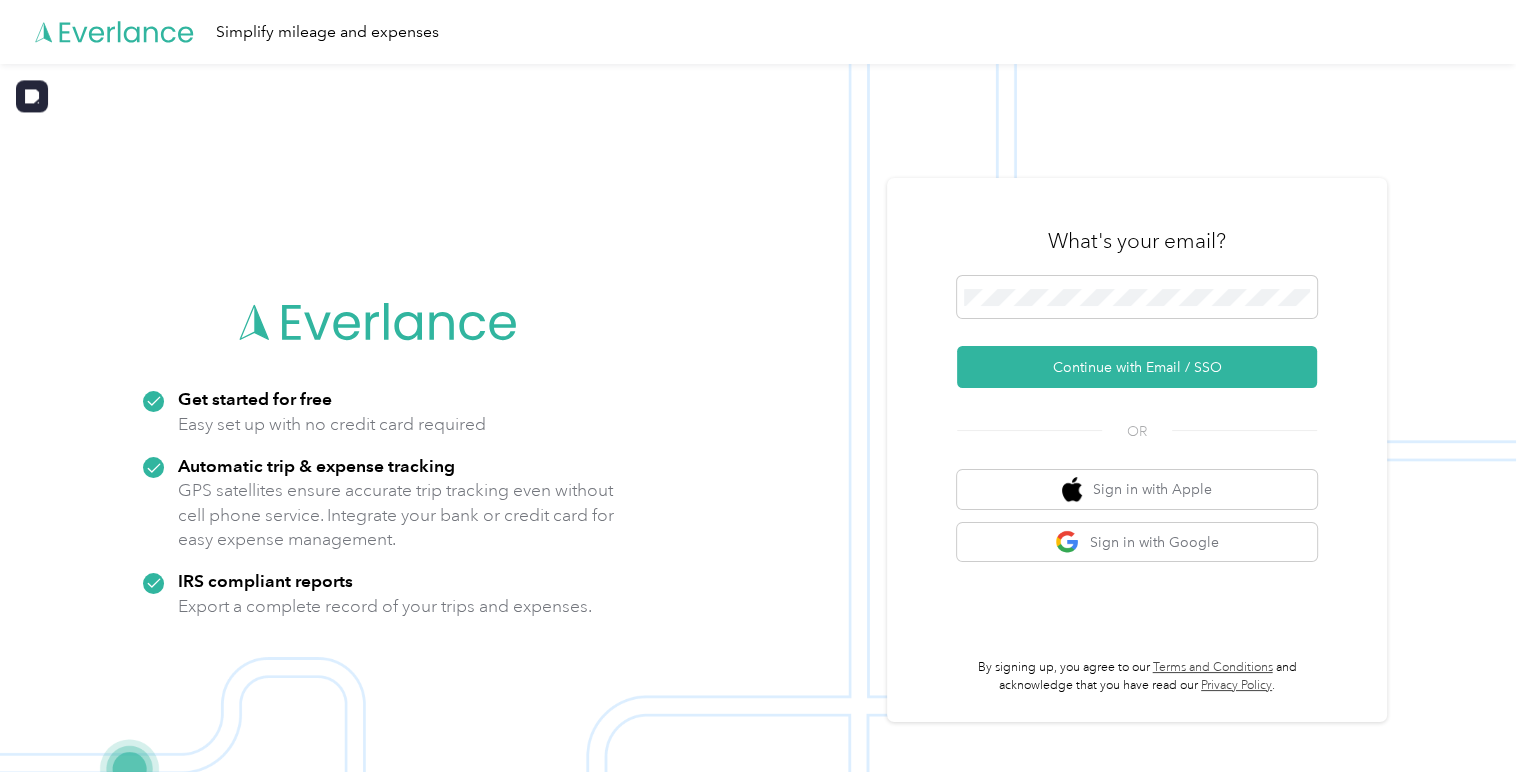 click at bounding box center [758, 450] 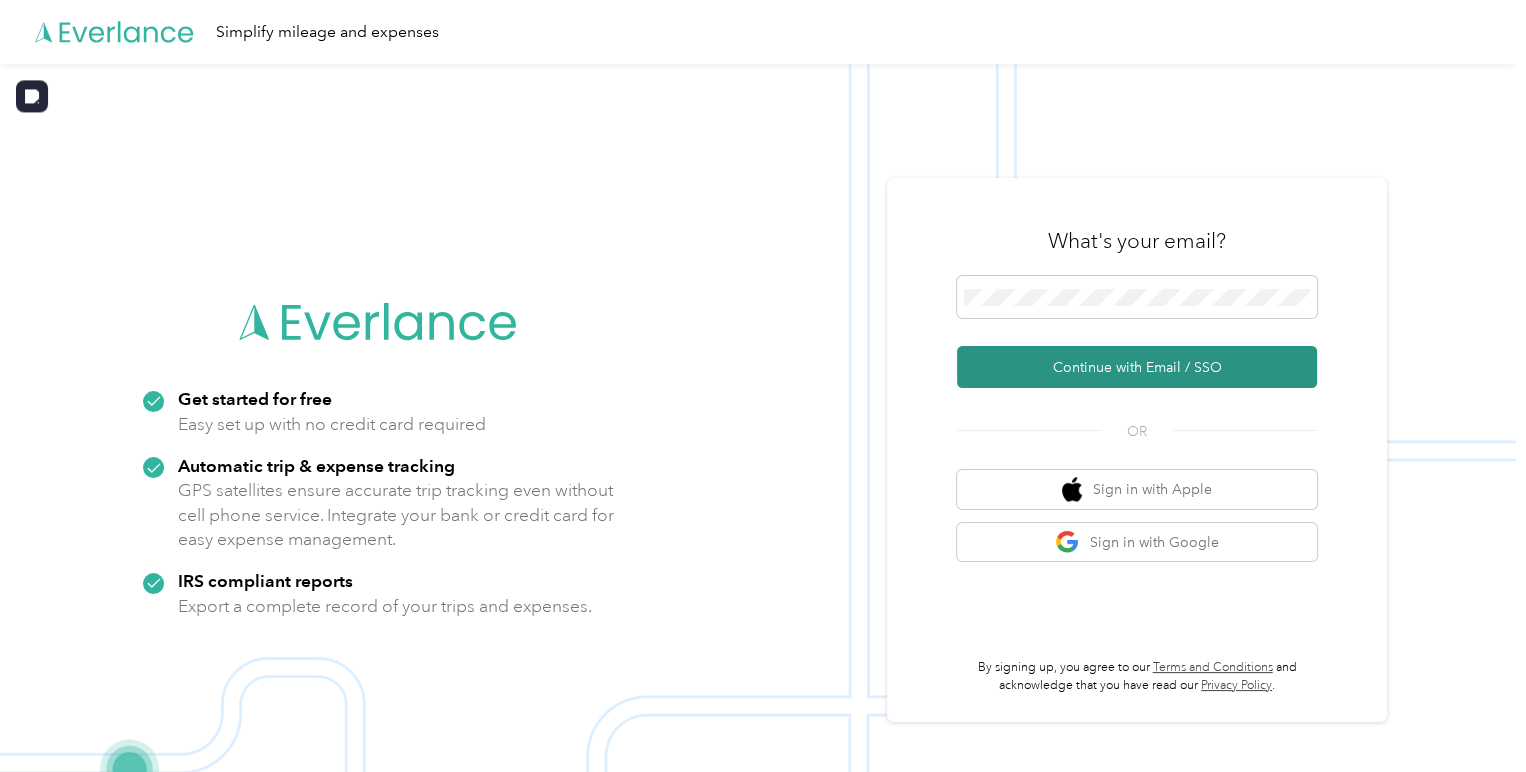click on "Continue with Email / SSO" at bounding box center (1137, 367) 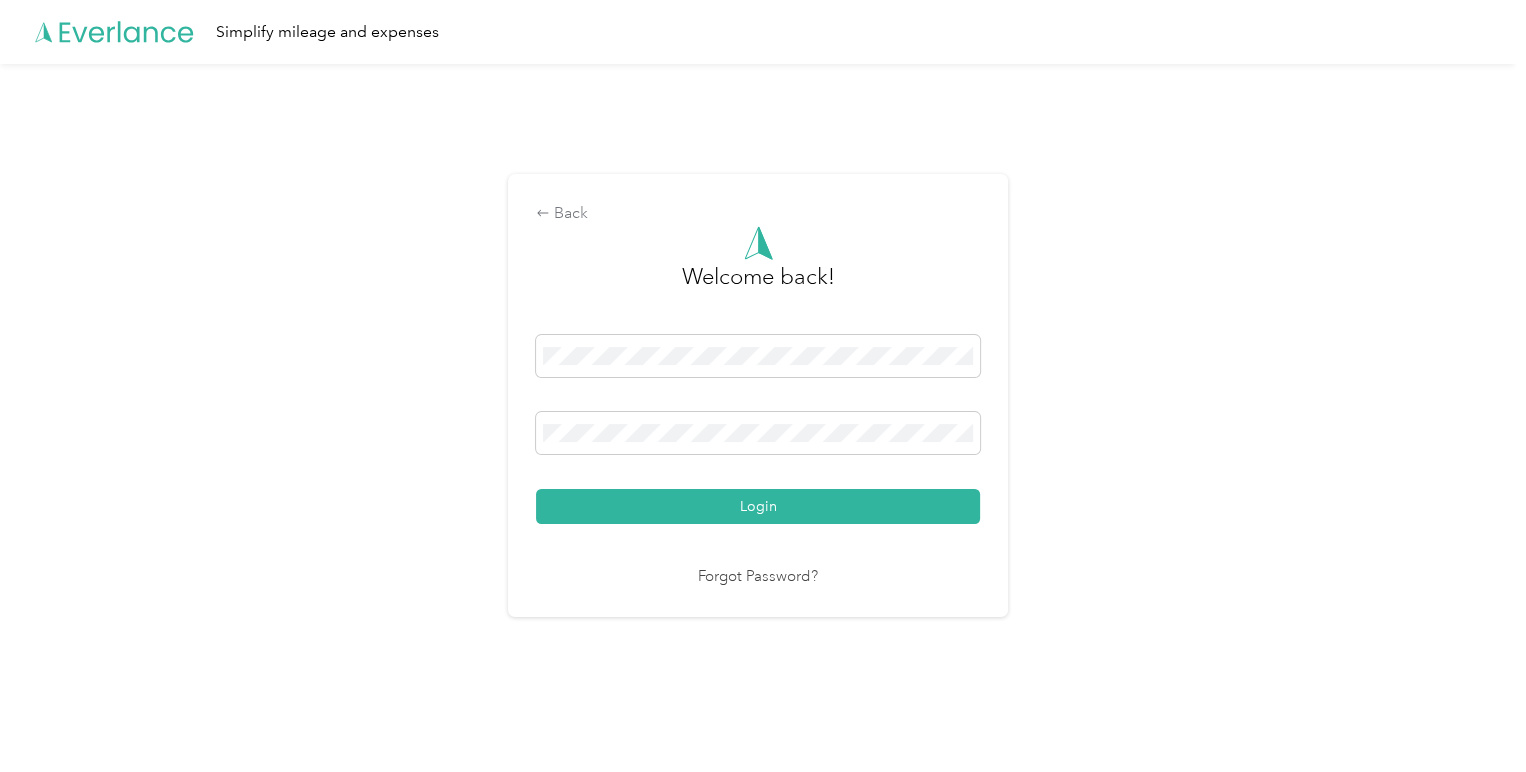 scroll, scrollTop: 0, scrollLeft: 0, axis: both 